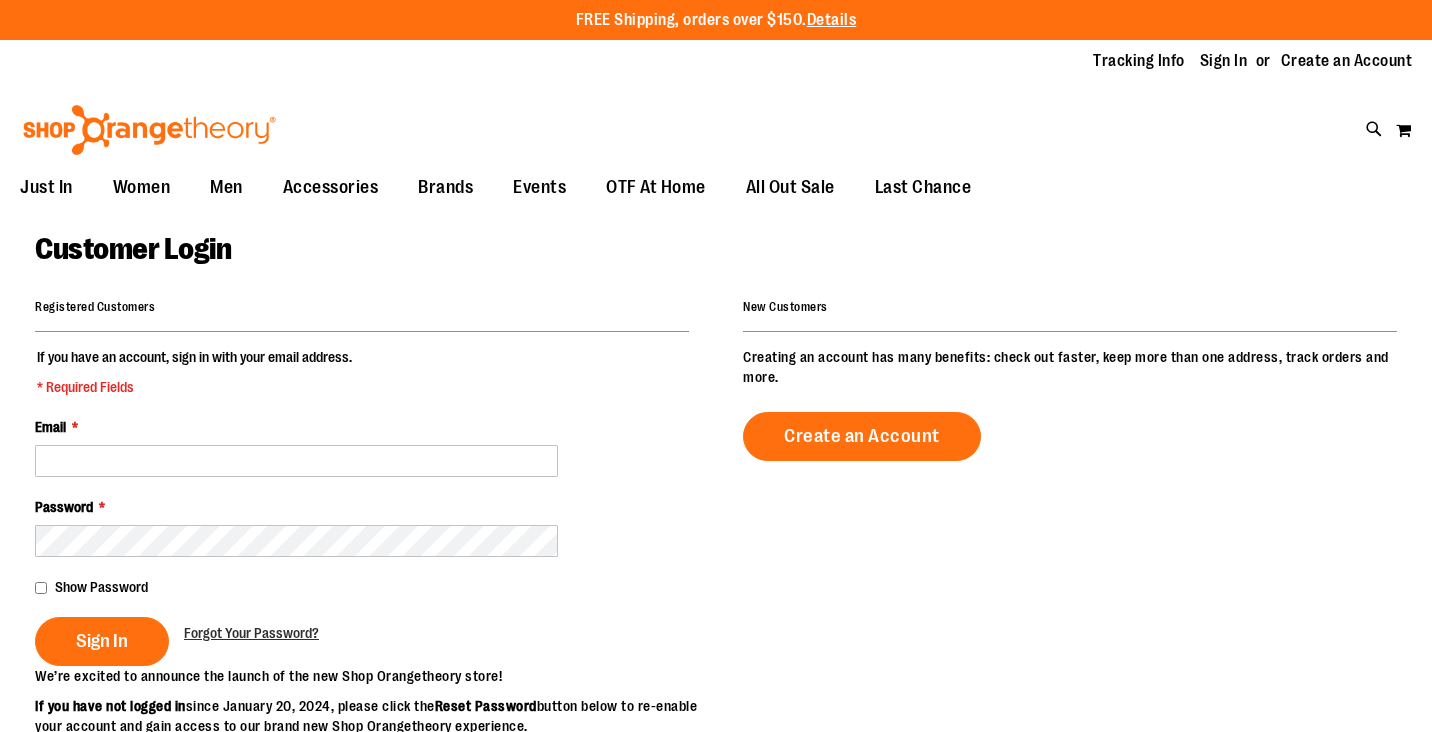 scroll, scrollTop: 0, scrollLeft: 0, axis: both 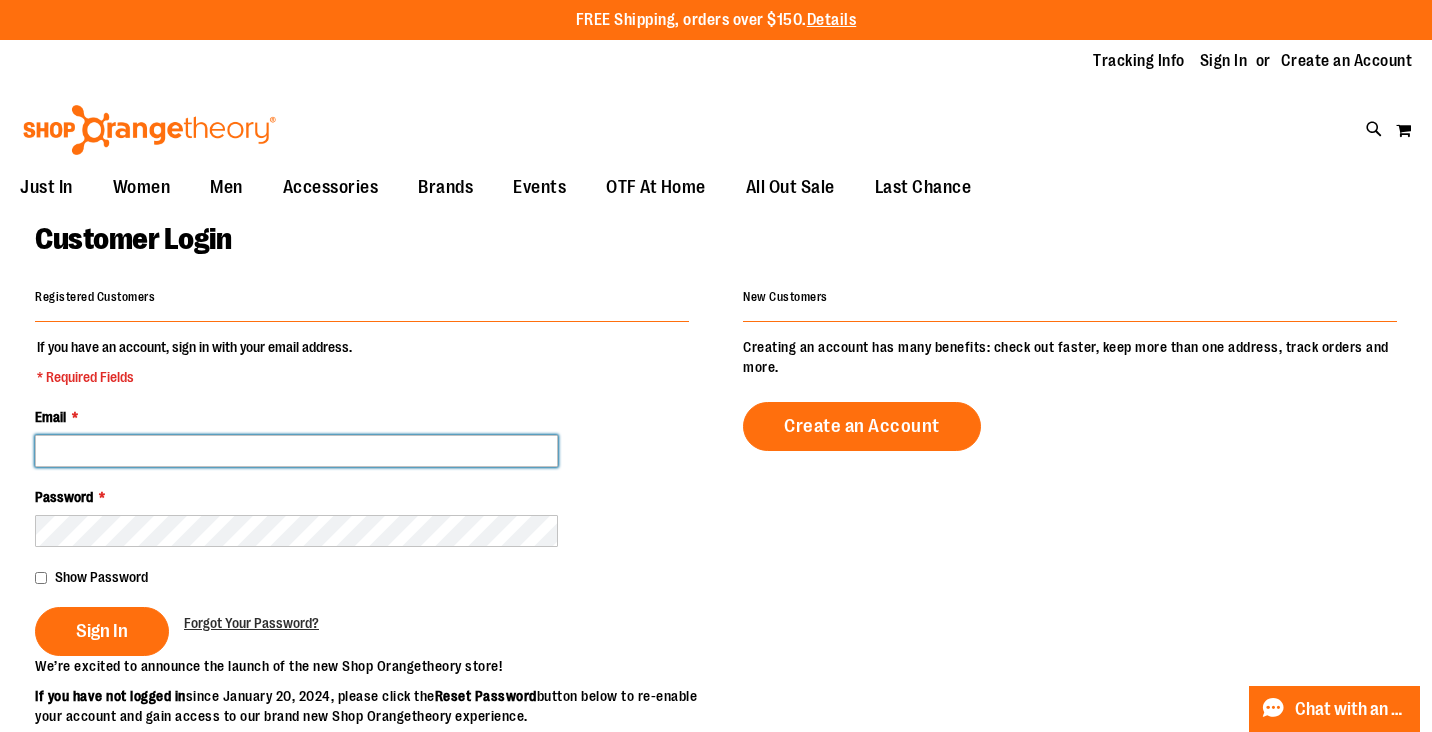 type on "**********" 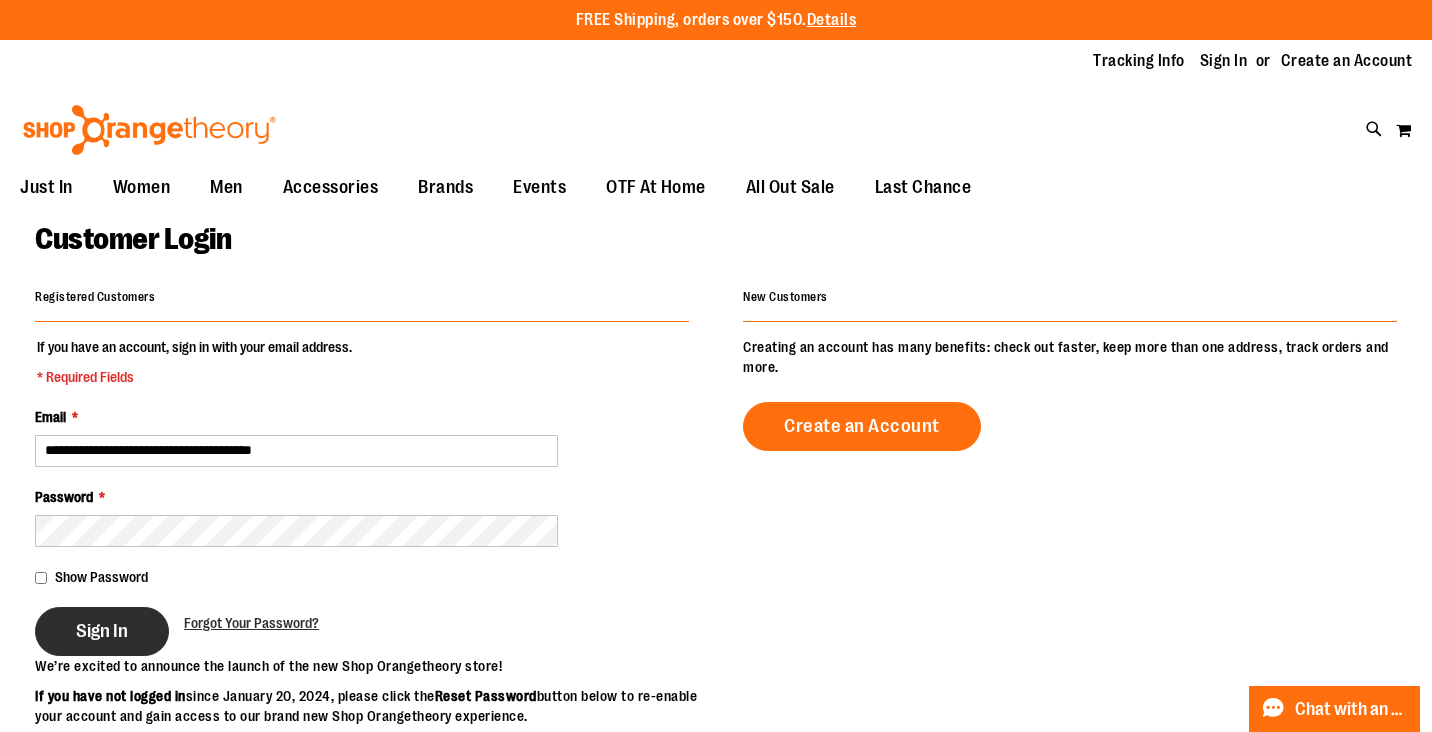 click on "Sign In" at bounding box center [102, 631] 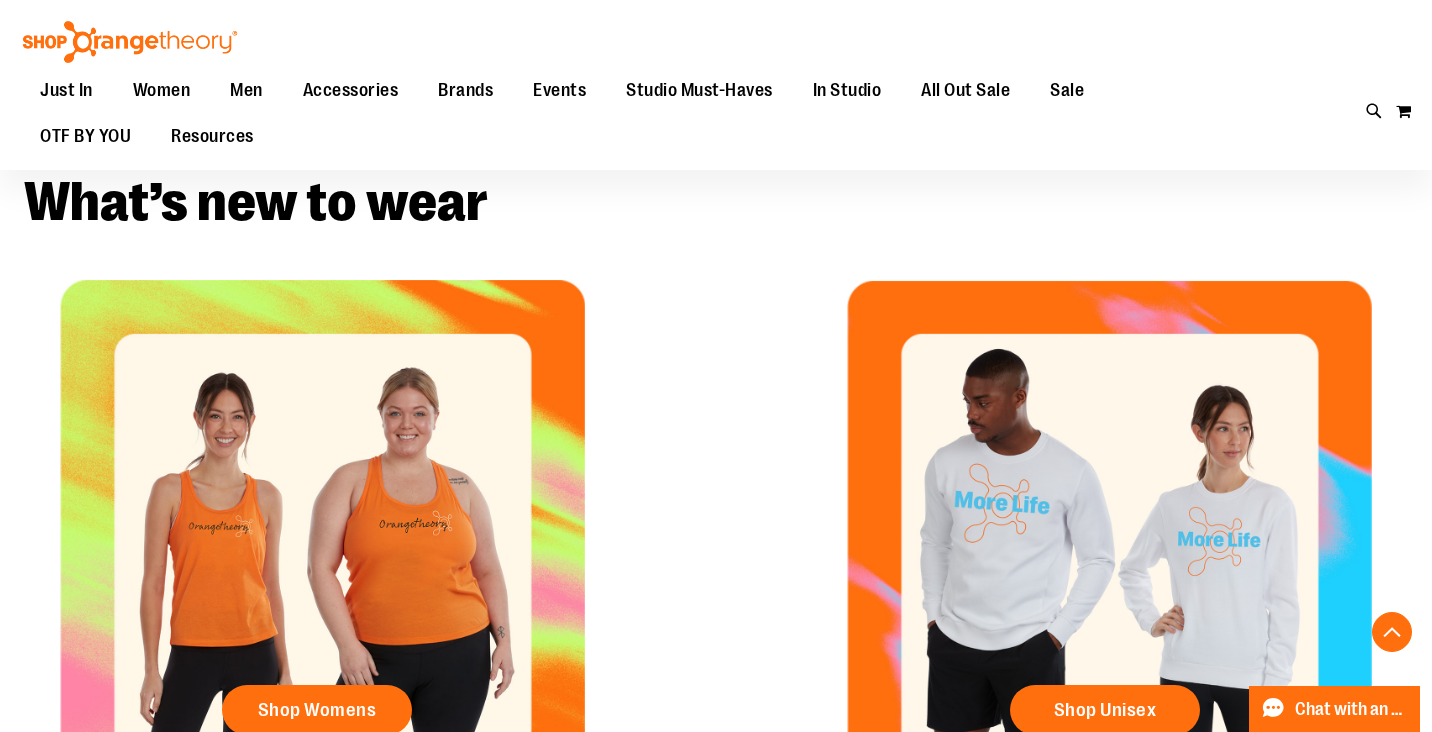 scroll, scrollTop: 904, scrollLeft: 0, axis: vertical 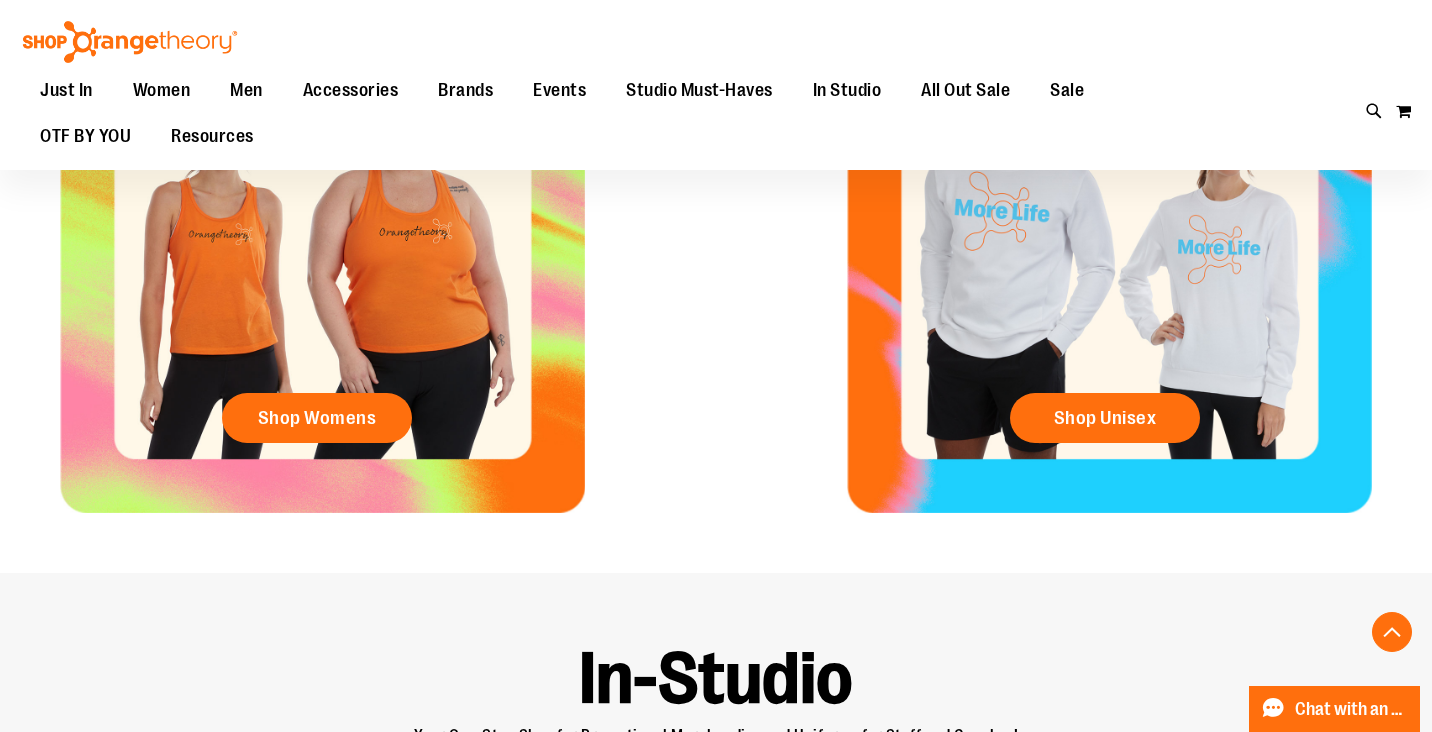 click on "Toggle Nav
Search
Popular Suggestions
Advanced Search" at bounding box center (716, 85) 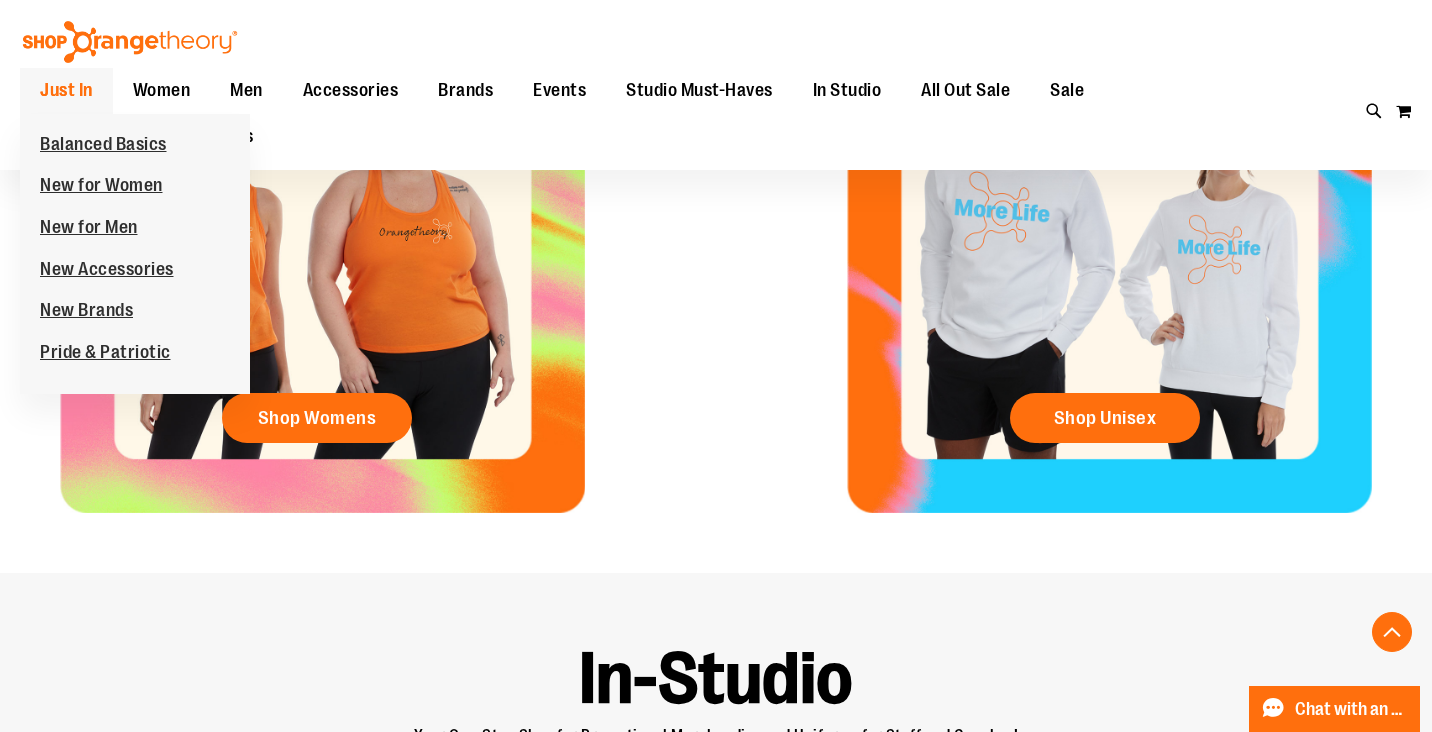 click on "Just In" at bounding box center (66, 90) 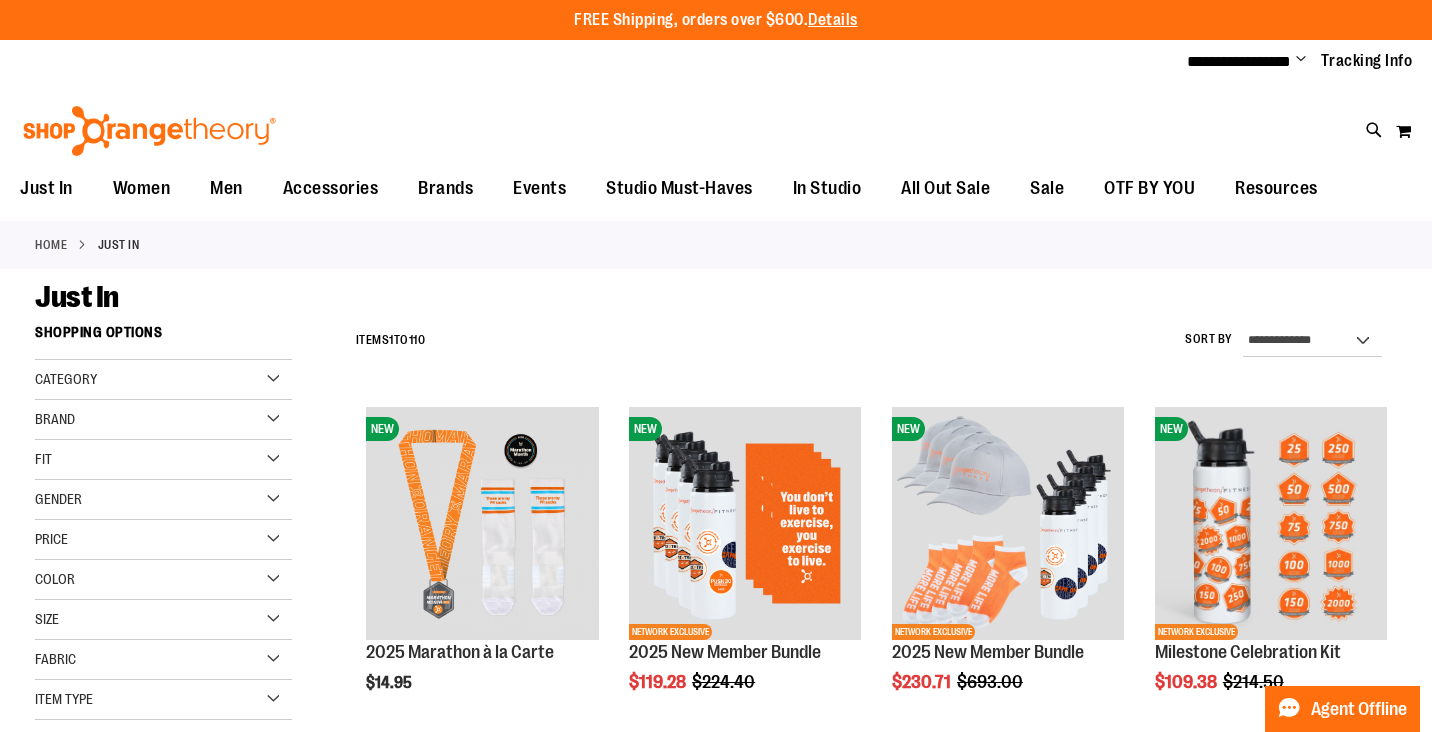 scroll, scrollTop: 0, scrollLeft: 0, axis: both 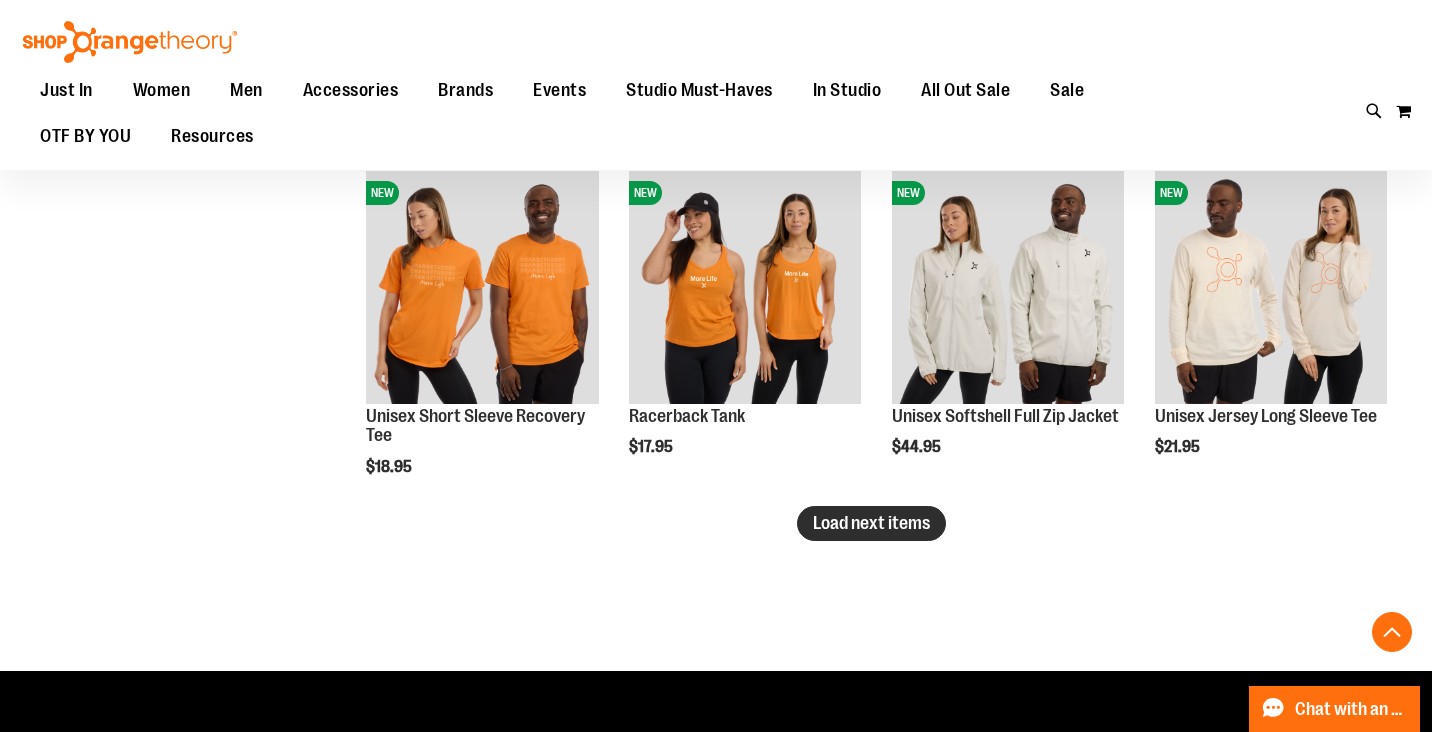 click on "Load next items" at bounding box center [871, 523] 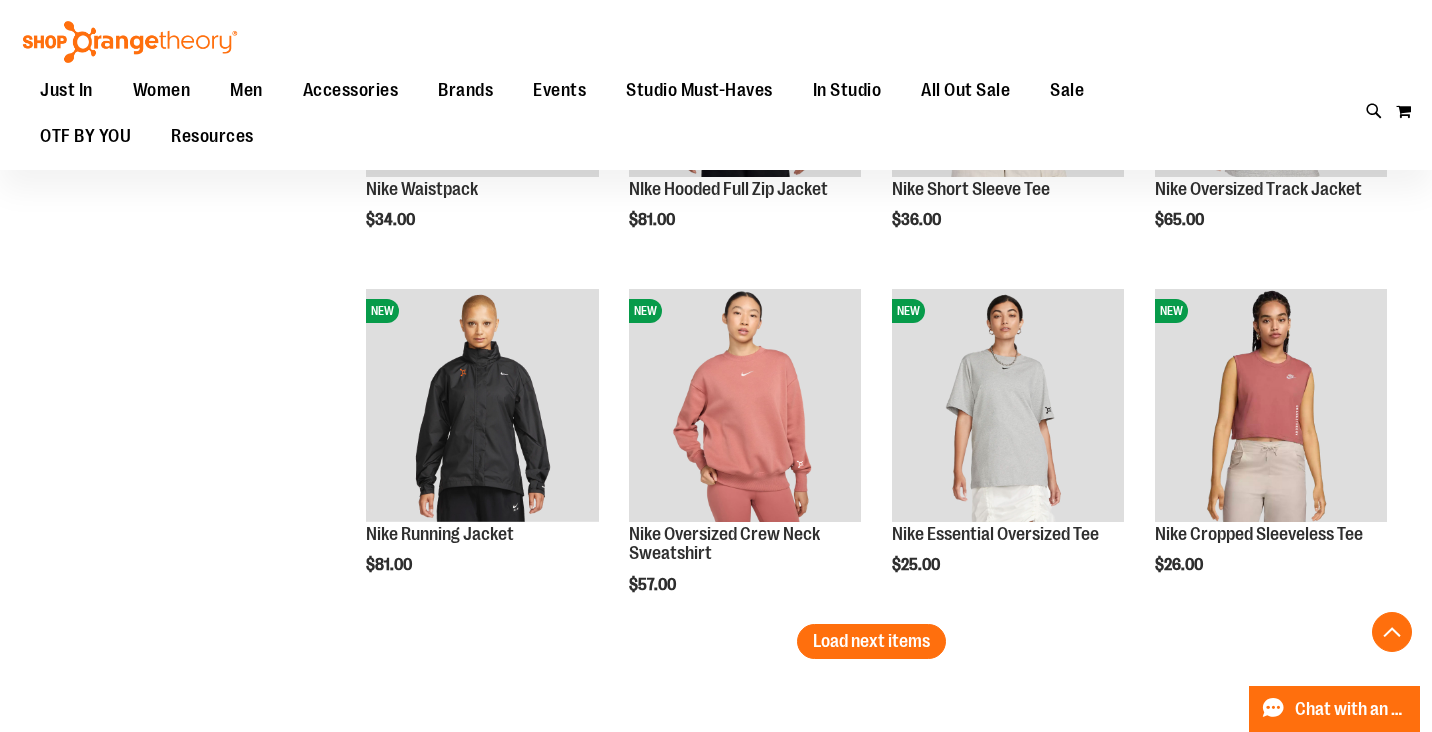 scroll, scrollTop: 3681, scrollLeft: 0, axis: vertical 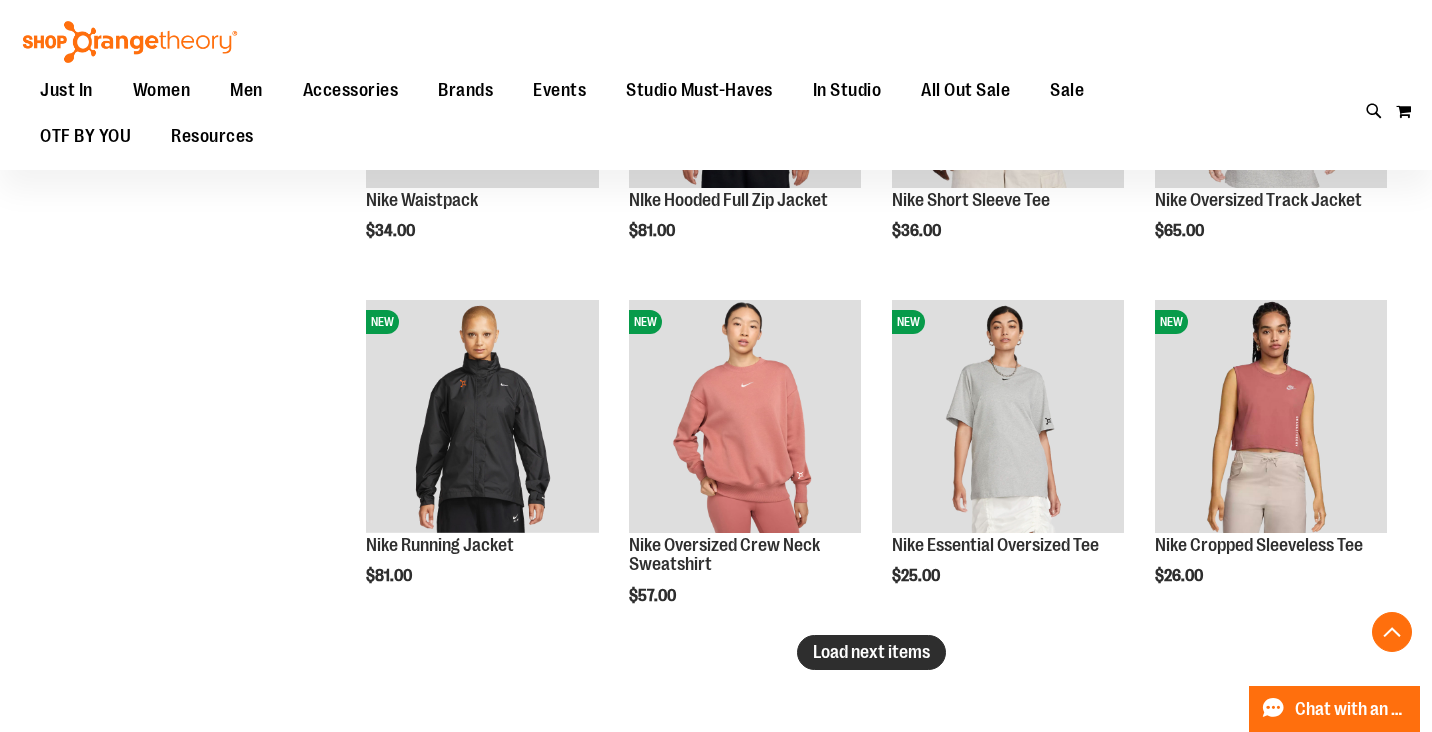 click on "Load next items" at bounding box center [871, 652] 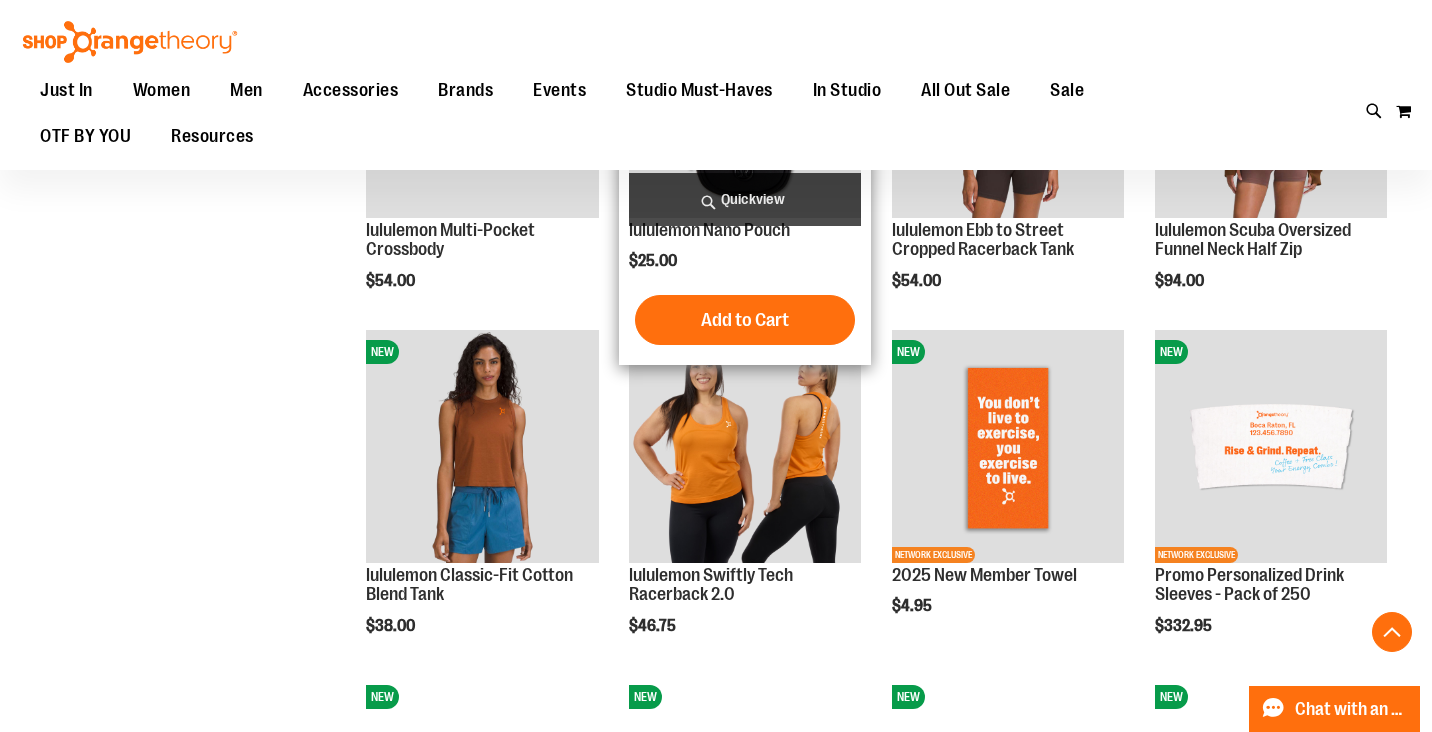 scroll, scrollTop: 4406, scrollLeft: 0, axis: vertical 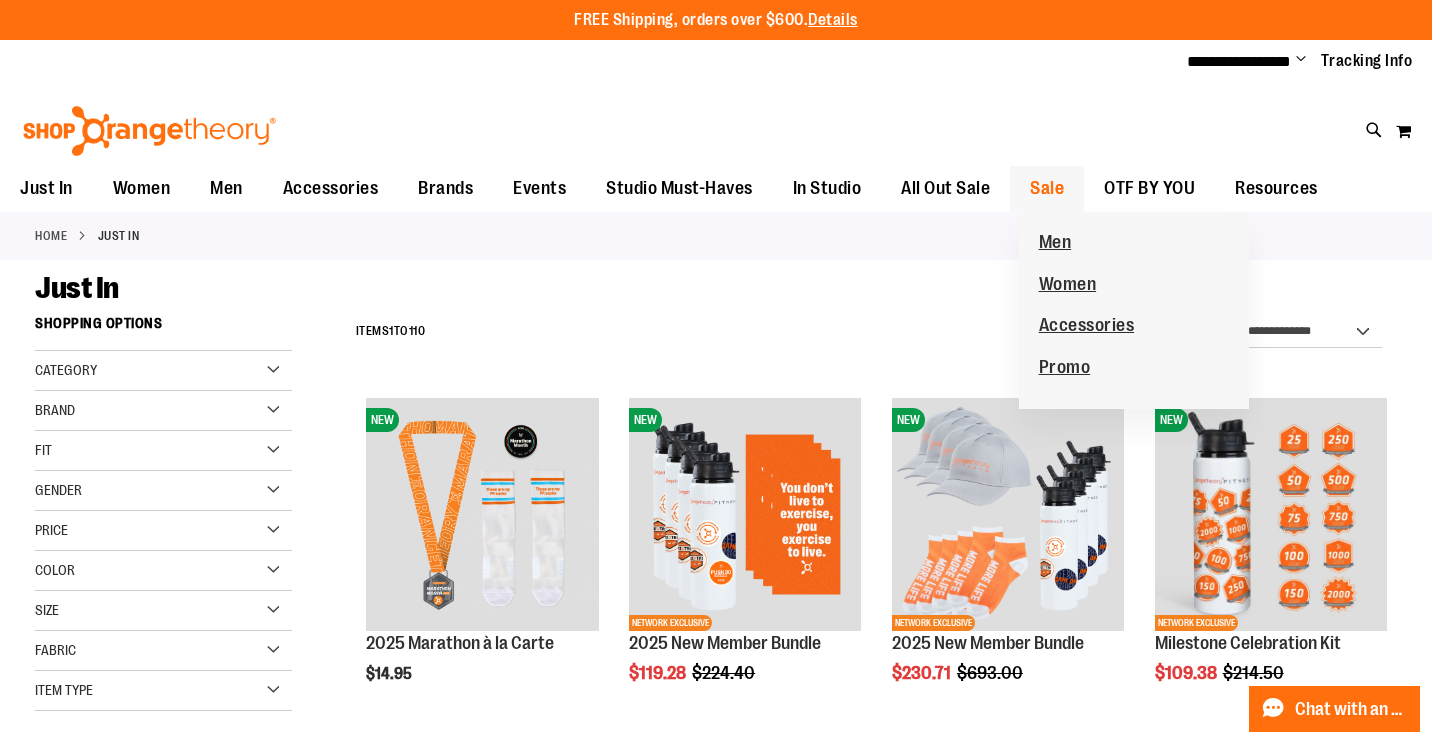 click on "Sale" at bounding box center [1047, 188] 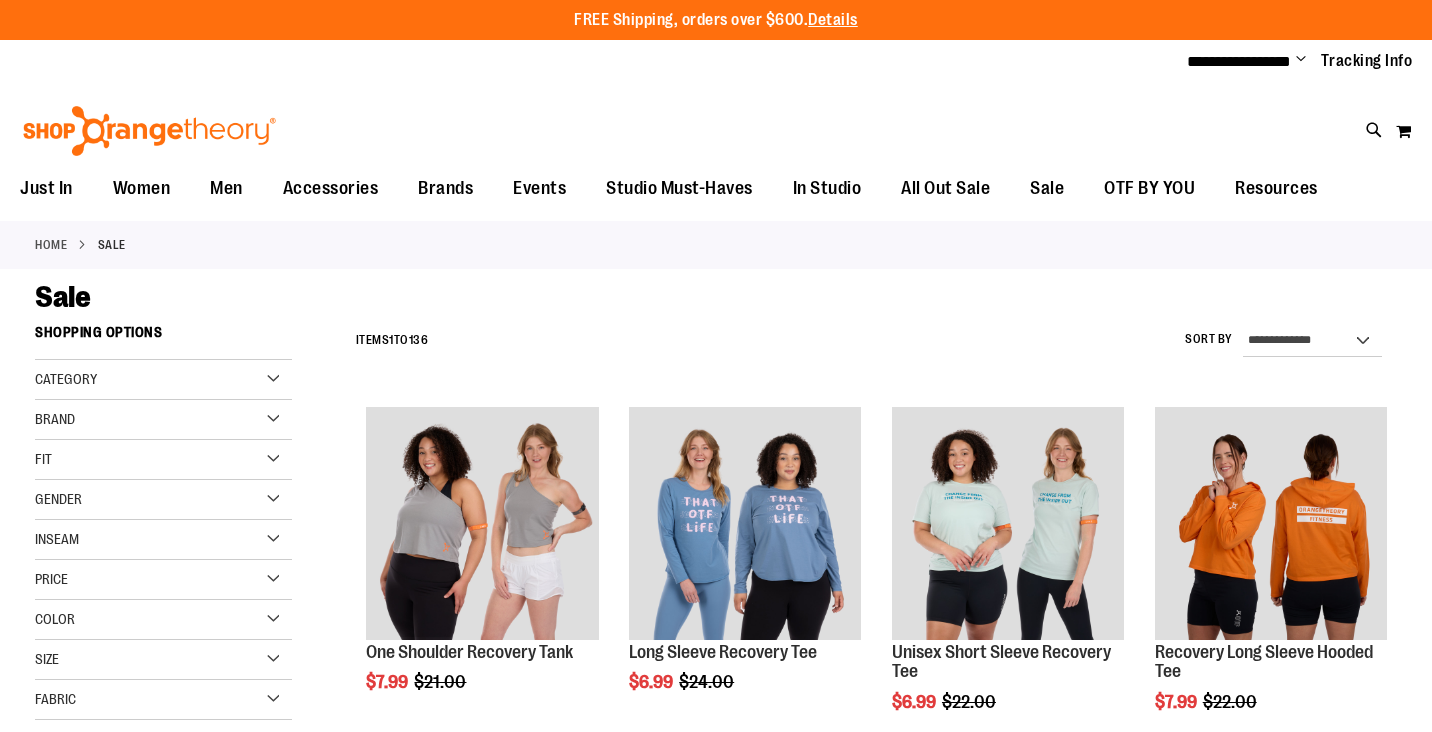 scroll, scrollTop: 0, scrollLeft: 0, axis: both 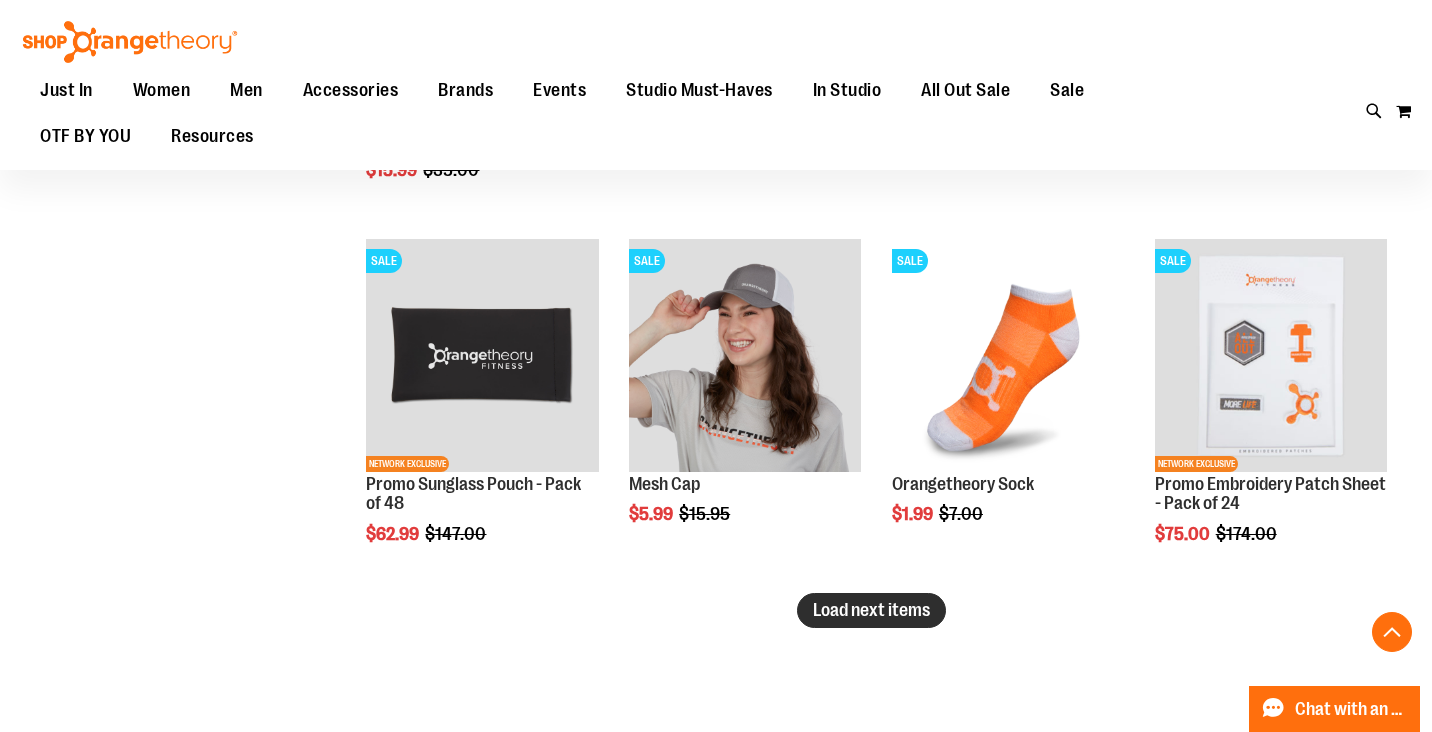 click on "Load next items" at bounding box center [871, 610] 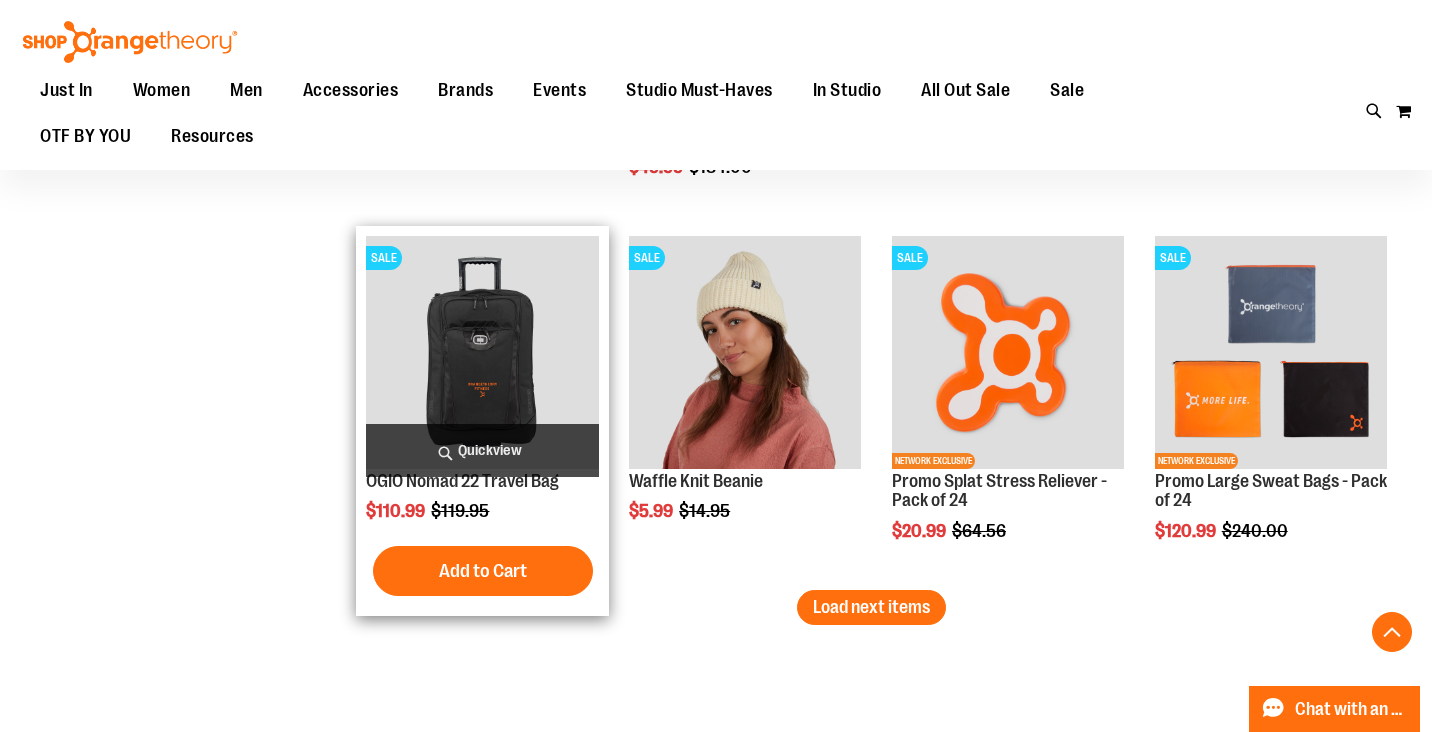 scroll, scrollTop: 4165, scrollLeft: 0, axis: vertical 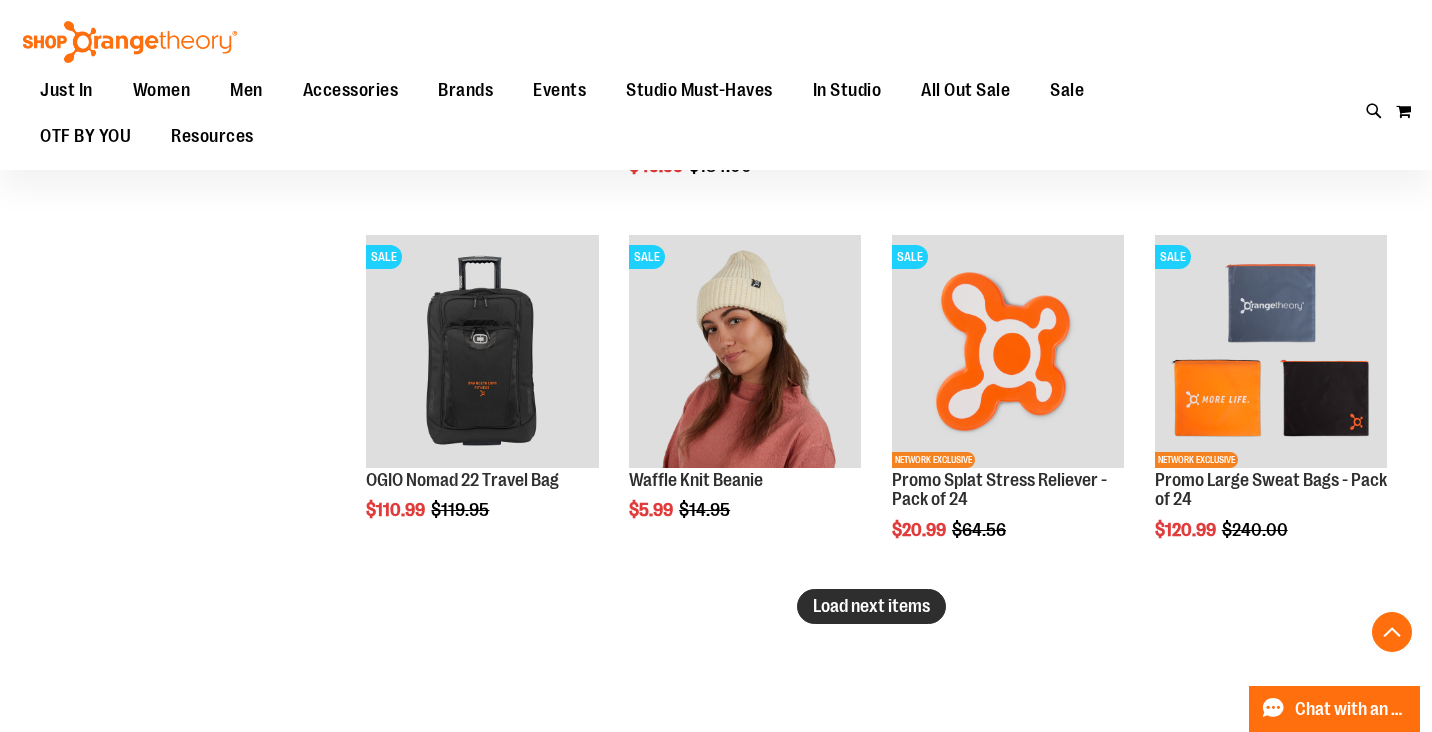 click on "Load next items" at bounding box center [871, 606] 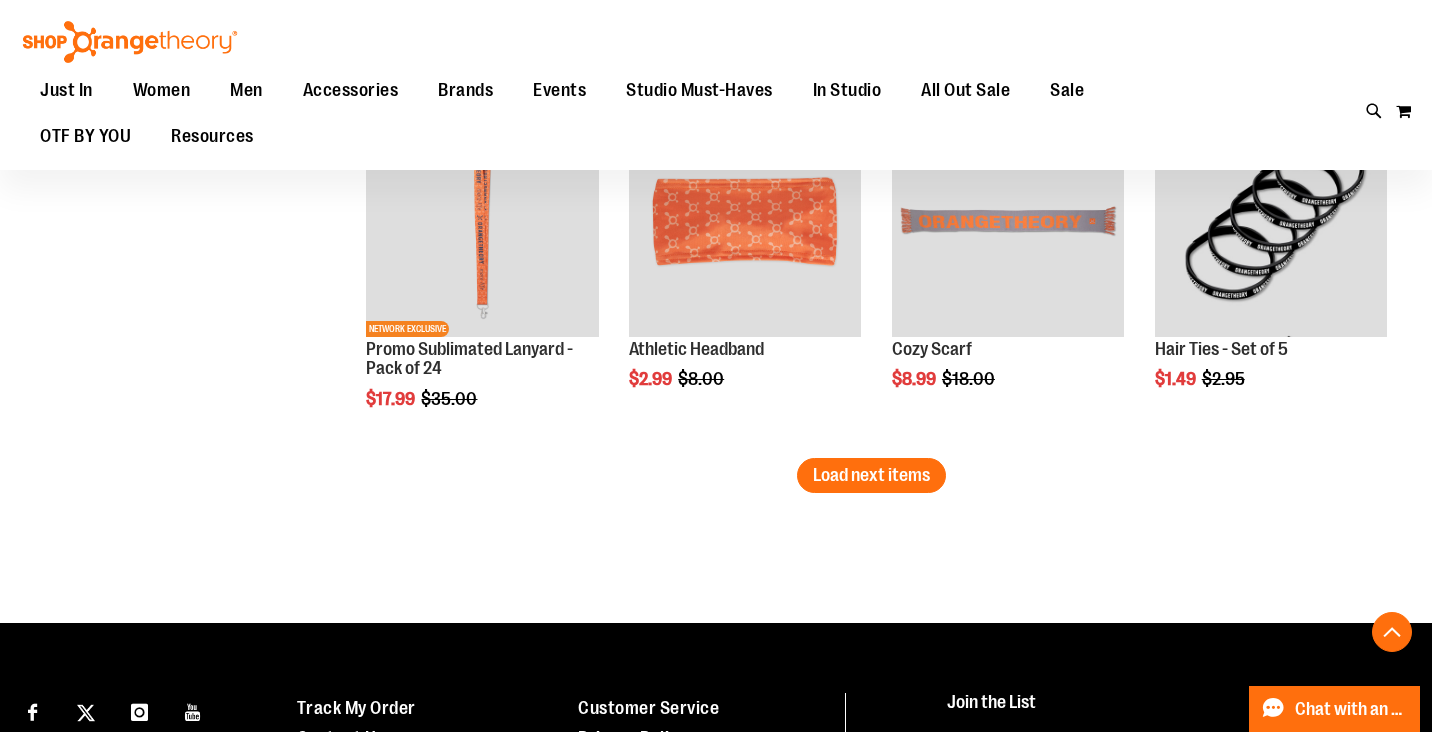 scroll, scrollTop: 5386, scrollLeft: 0, axis: vertical 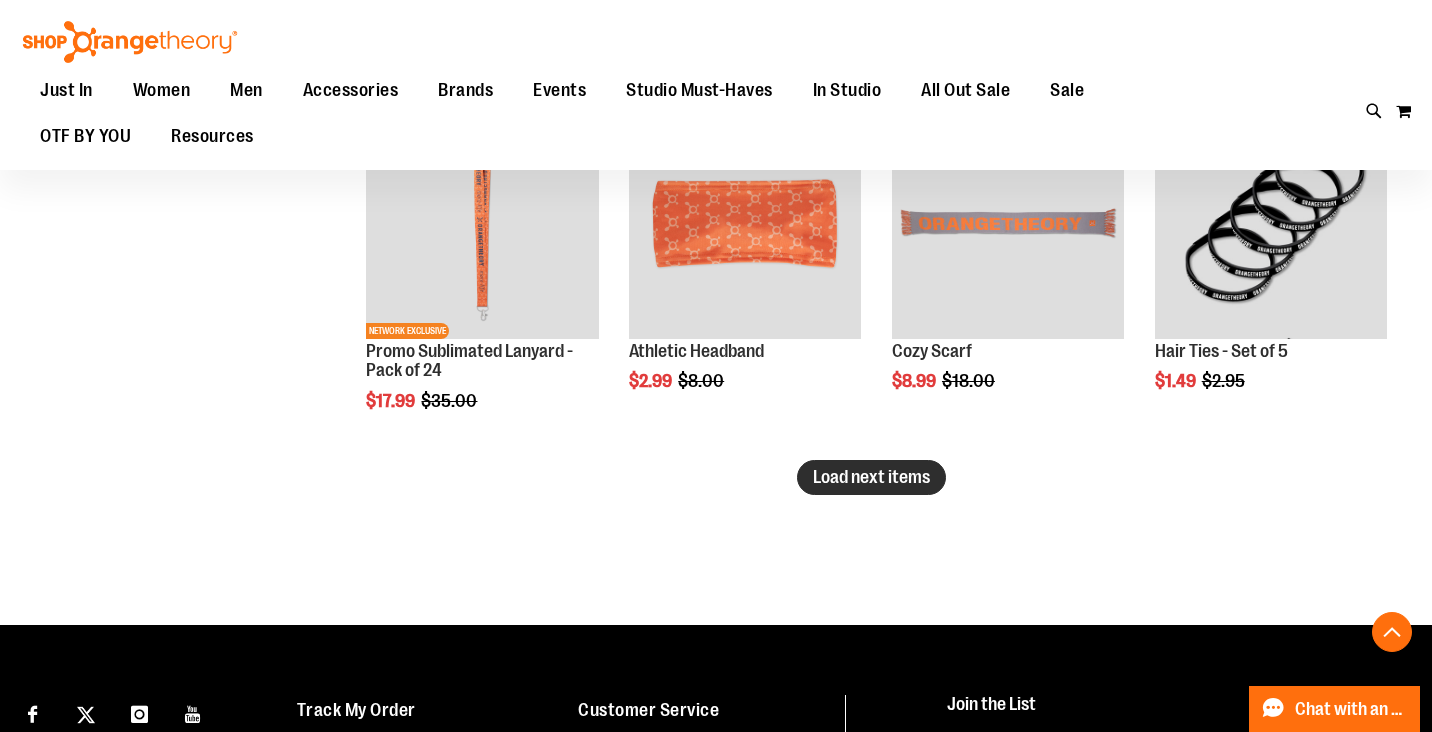click on "Load next items" at bounding box center [871, 477] 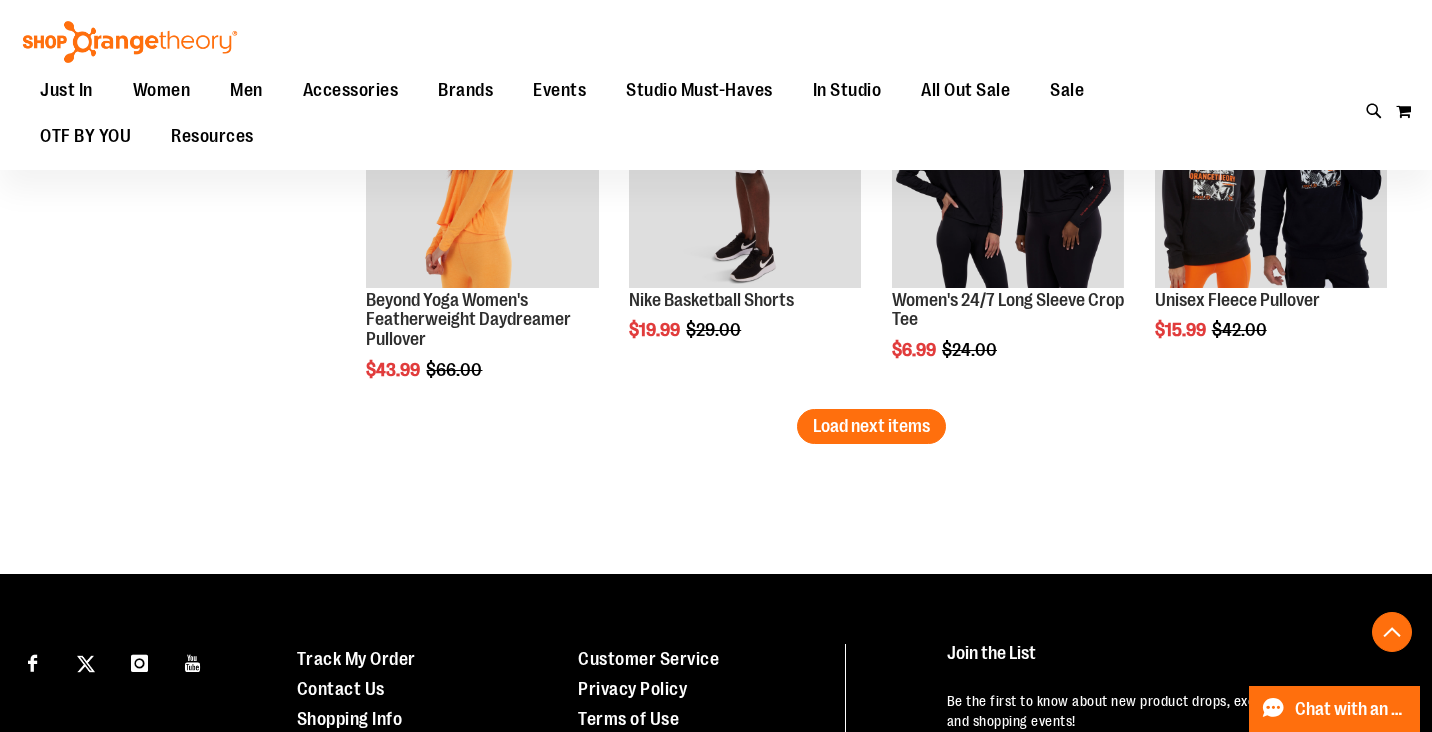 scroll, scrollTop: 6528, scrollLeft: 0, axis: vertical 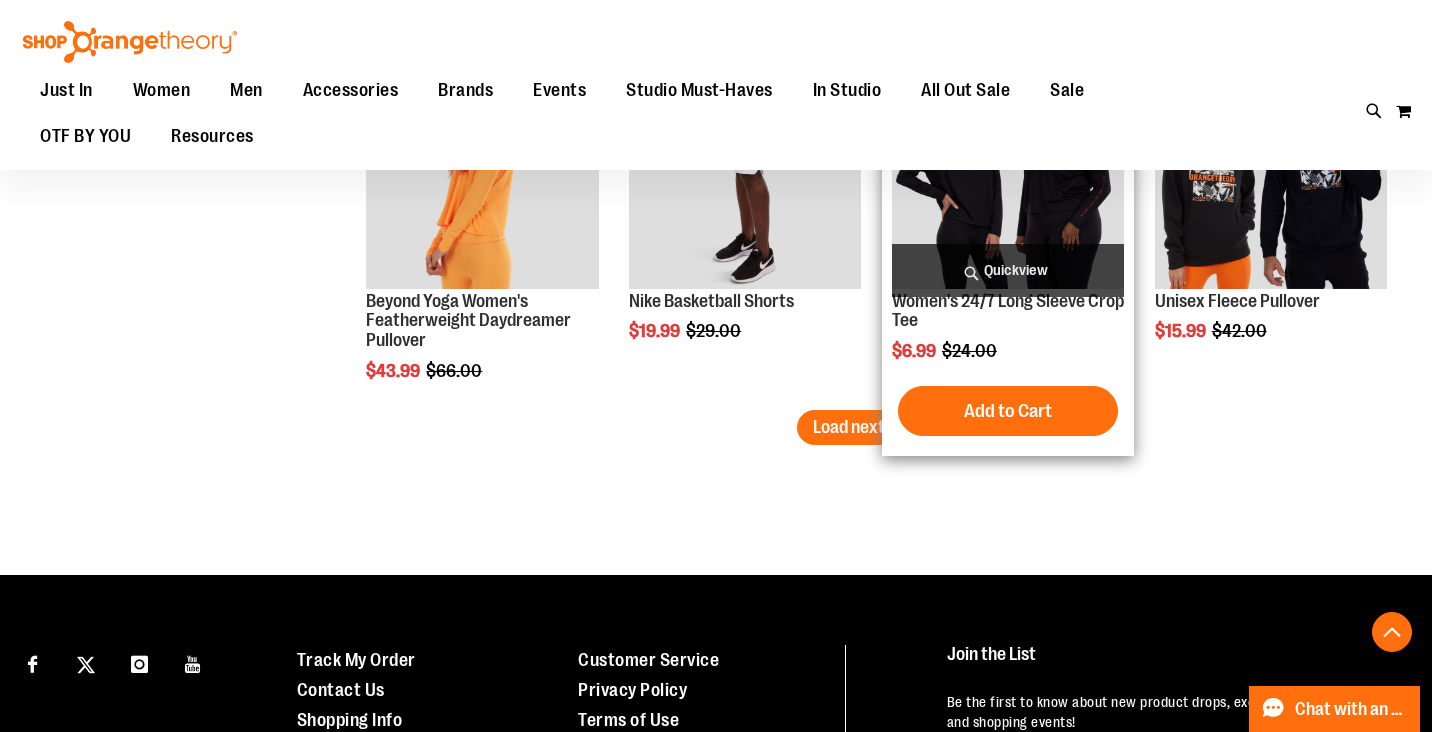click on "Add to Cart
In stock" at bounding box center (1008, 416) 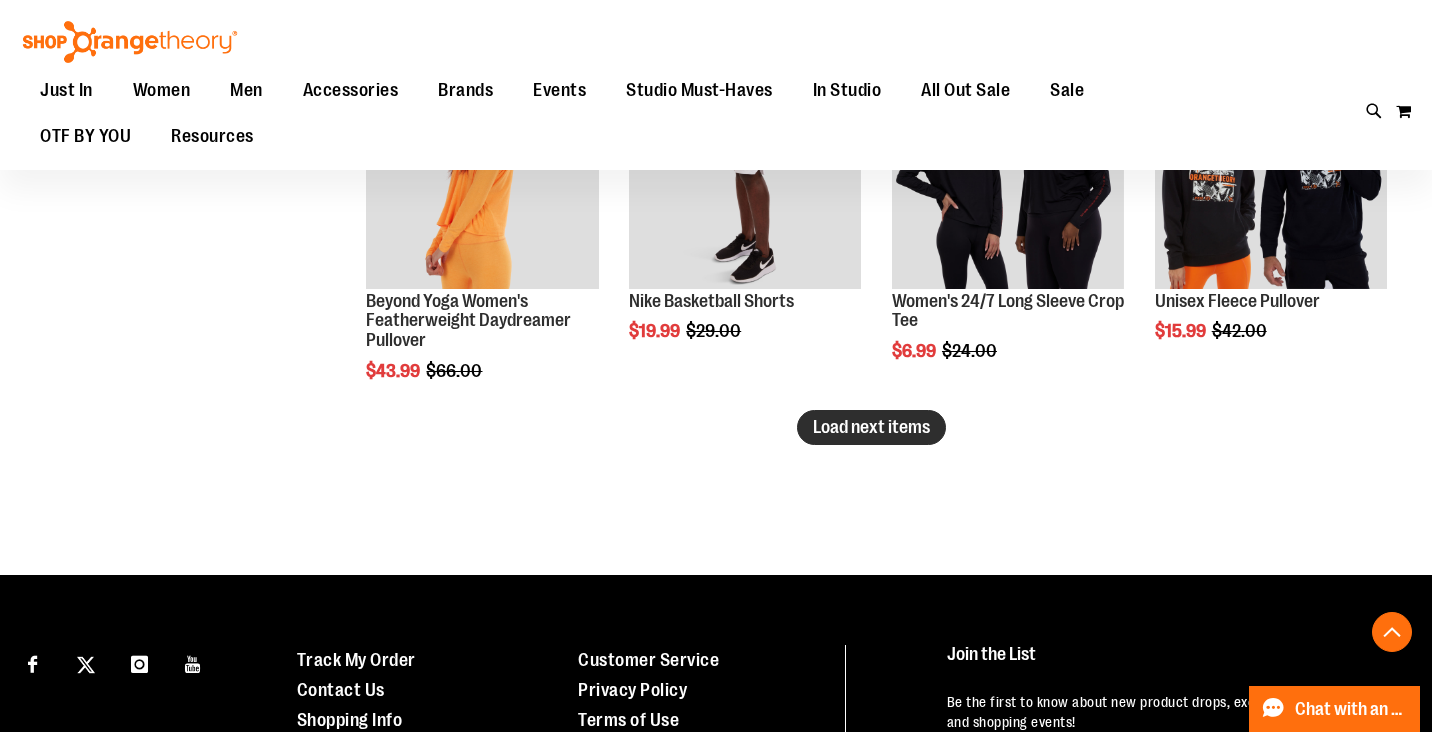 click on "Load next items" at bounding box center (871, 427) 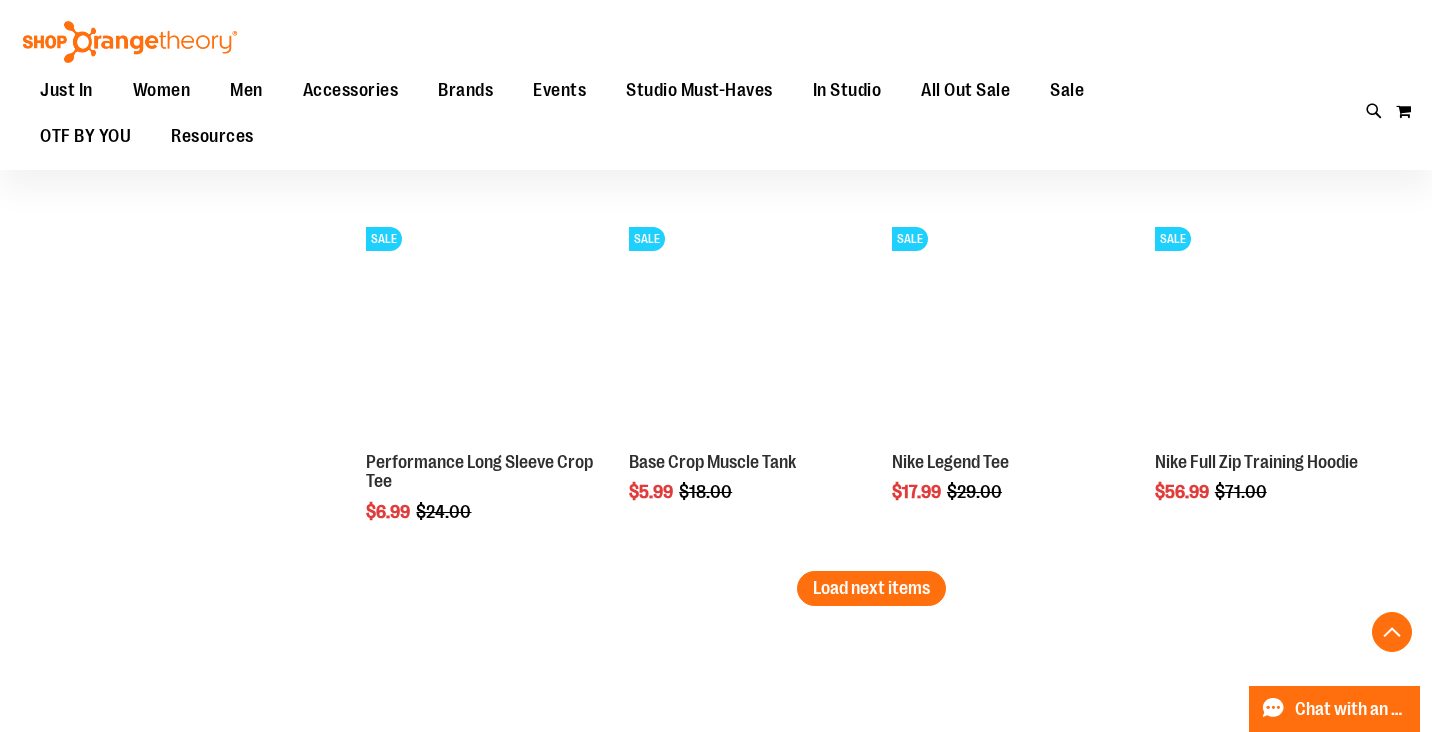 scroll, scrollTop: 7470, scrollLeft: 0, axis: vertical 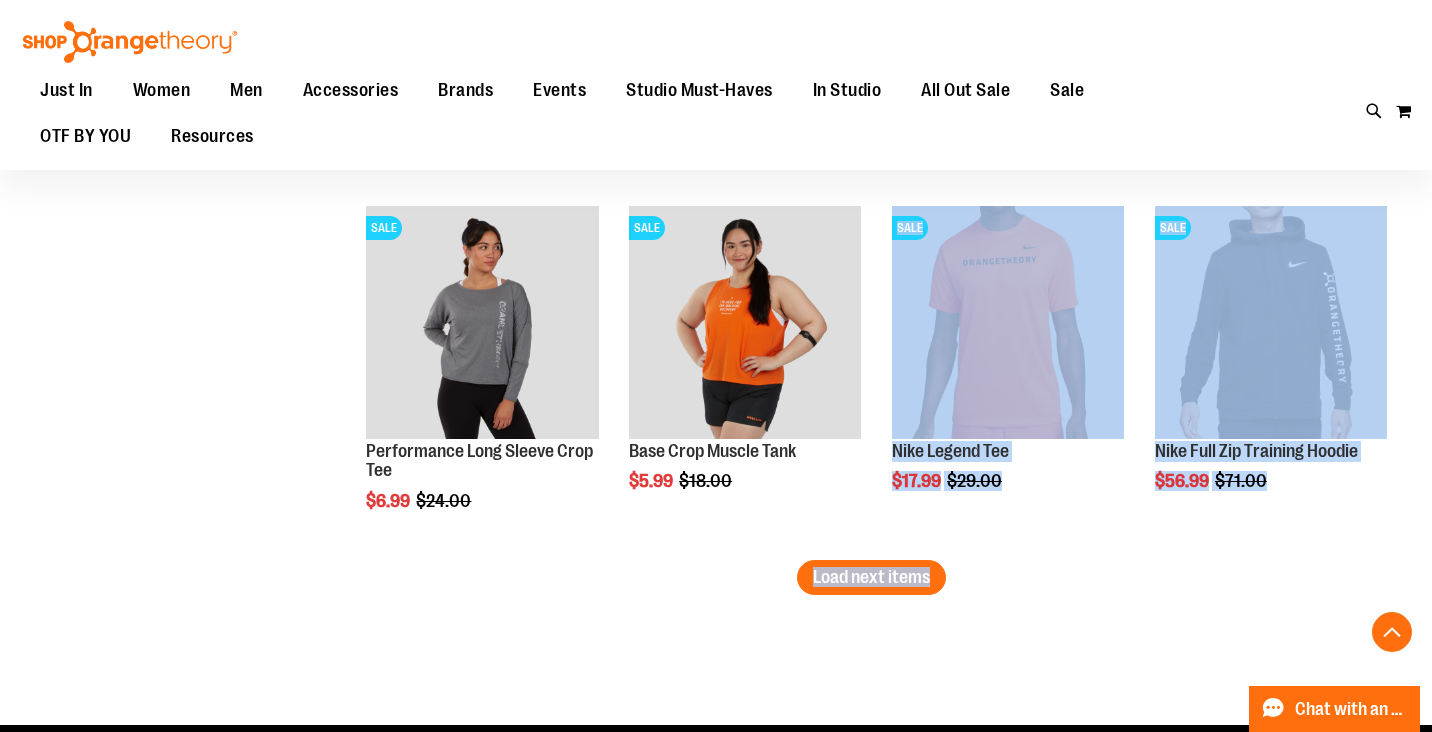 drag, startPoint x: 832, startPoint y: 574, endPoint x: 864, endPoint y: 623, distance: 58.5235 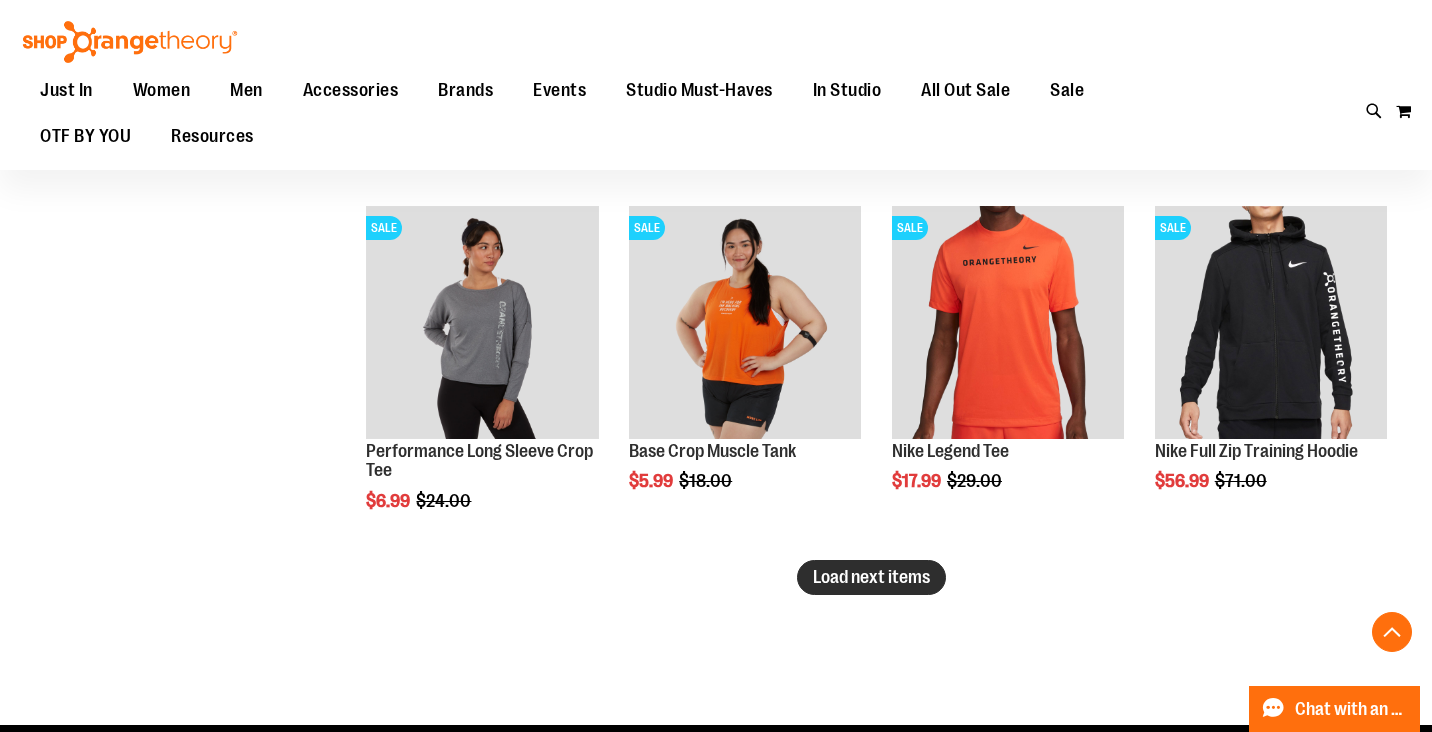 click on "Load next items" at bounding box center (871, 577) 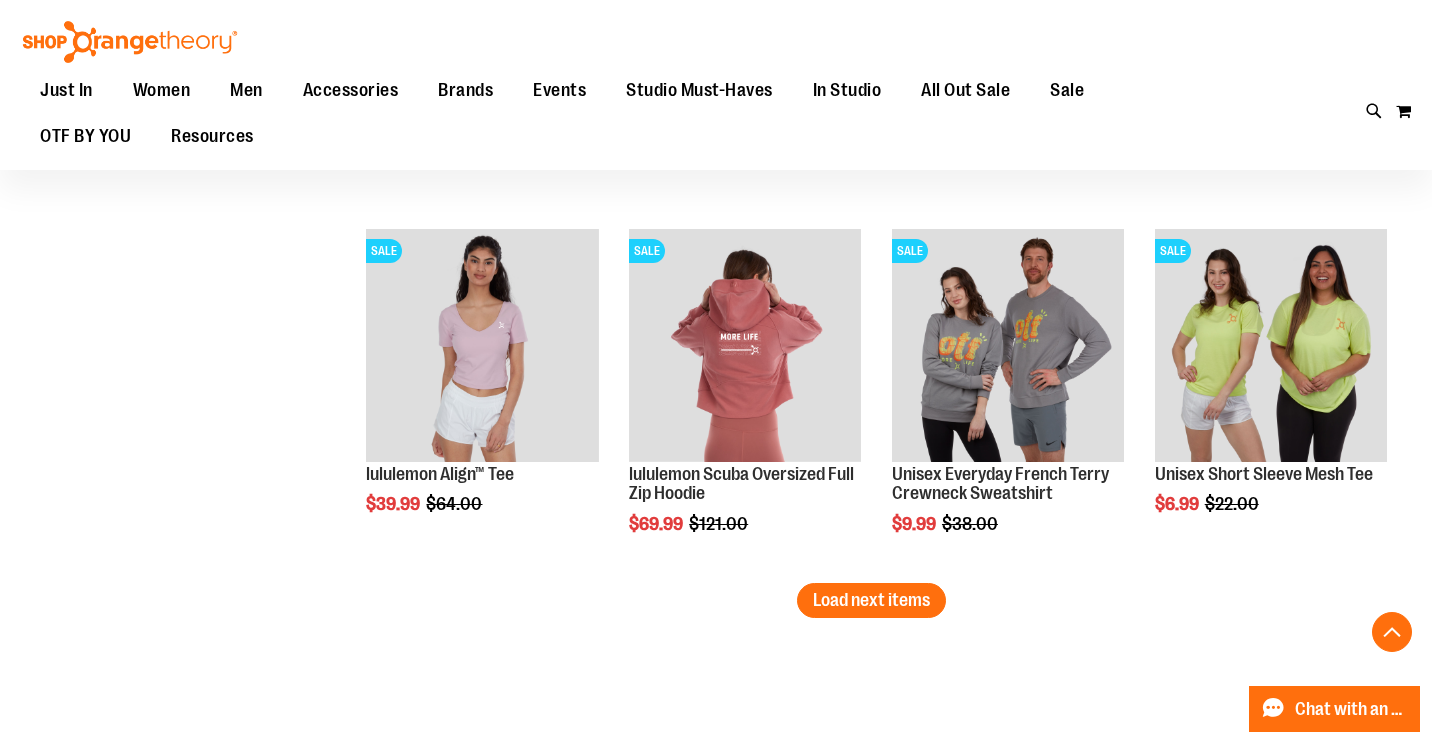 scroll, scrollTop: 8666, scrollLeft: 0, axis: vertical 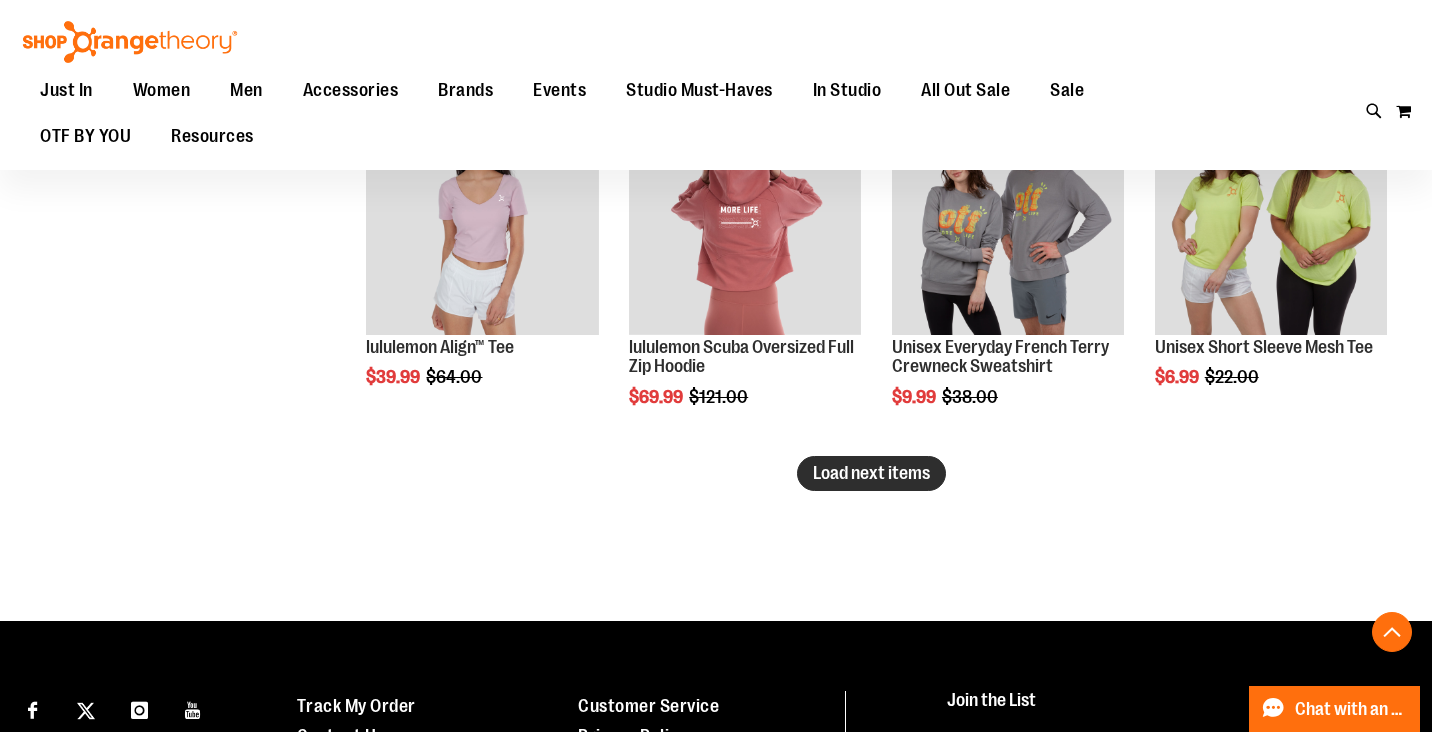 click on "Load next items" at bounding box center (871, 473) 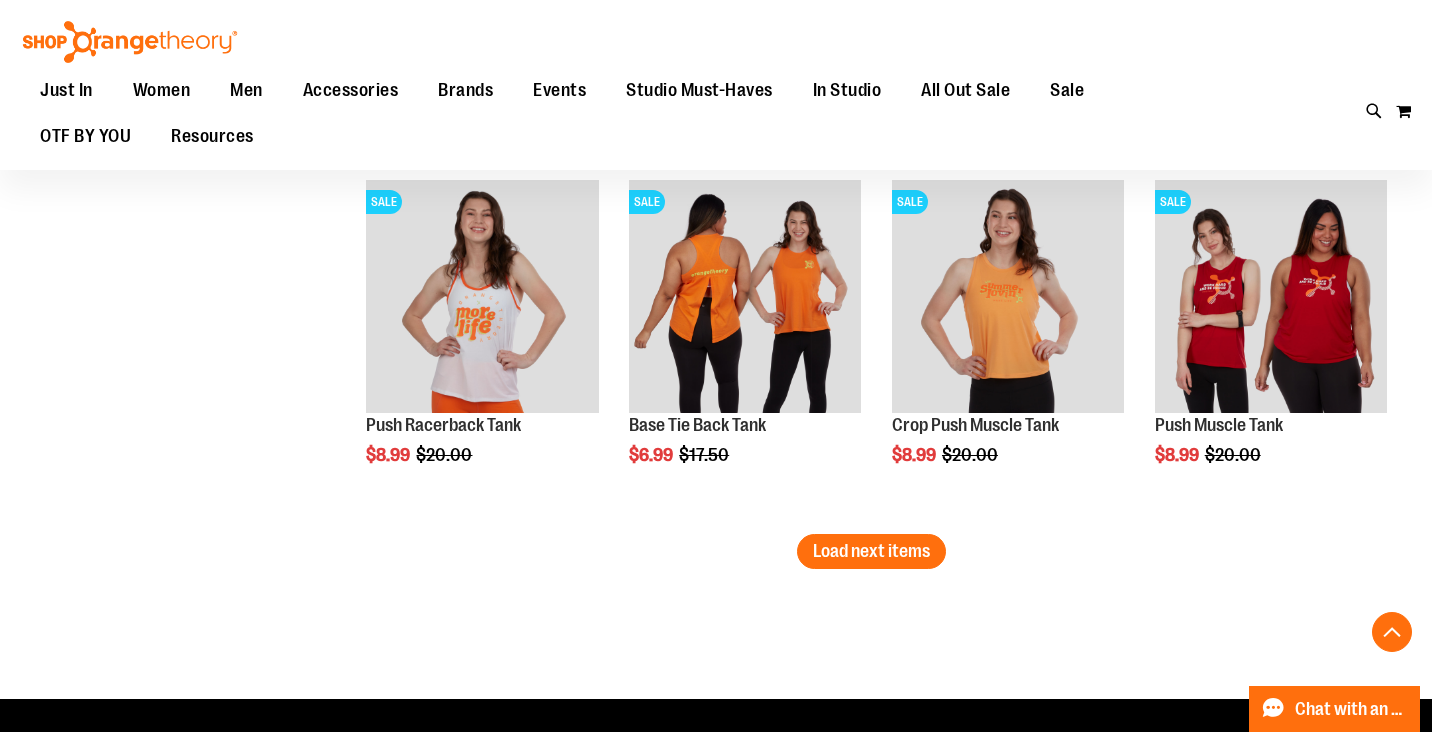 scroll, scrollTop: 9701, scrollLeft: 0, axis: vertical 